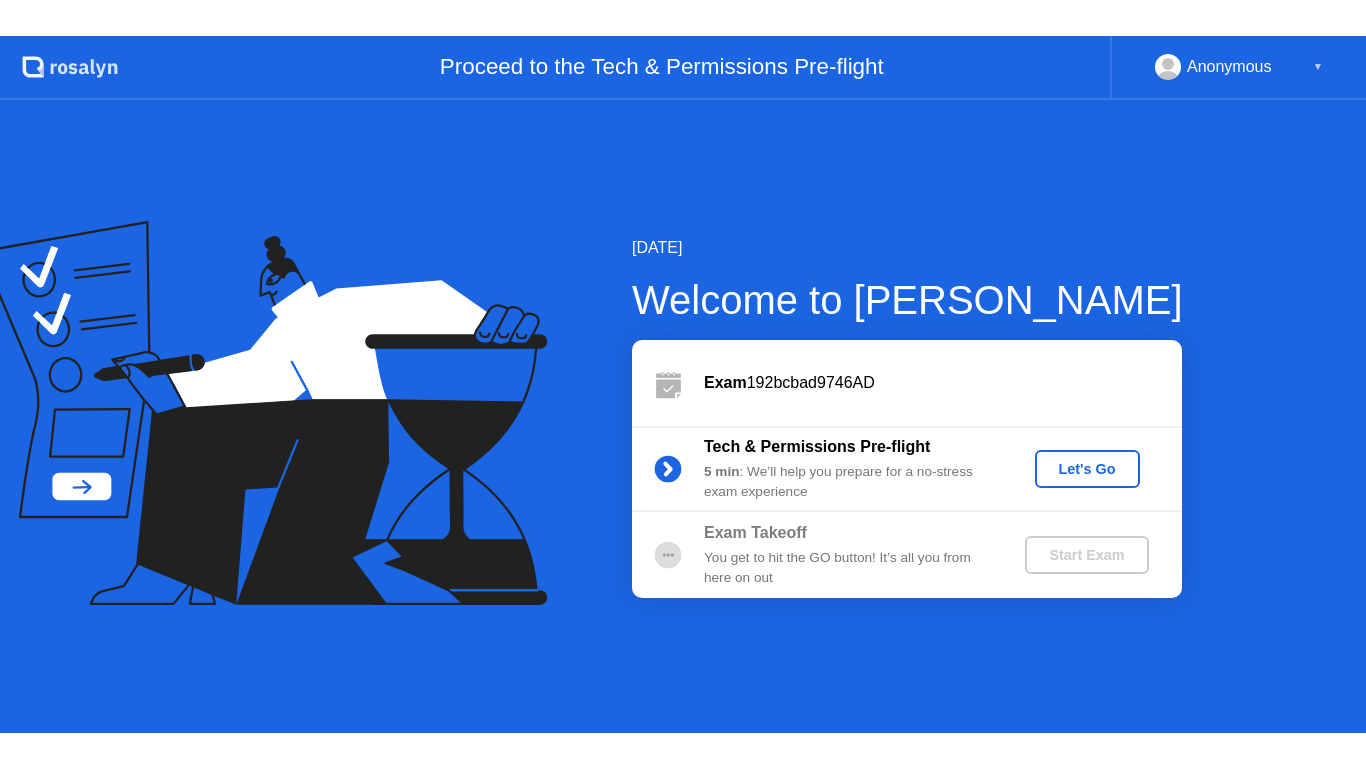 scroll, scrollTop: 0, scrollLeft: 0, axis: both 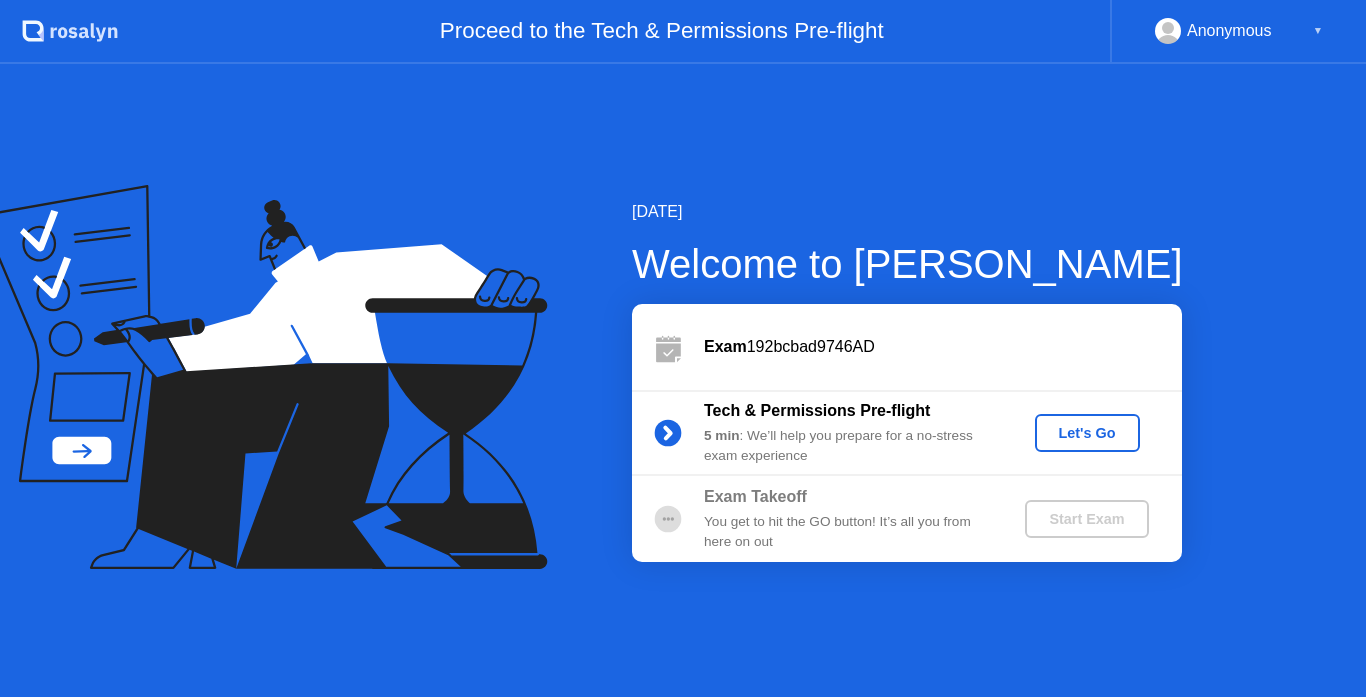 click on "Let's Go" 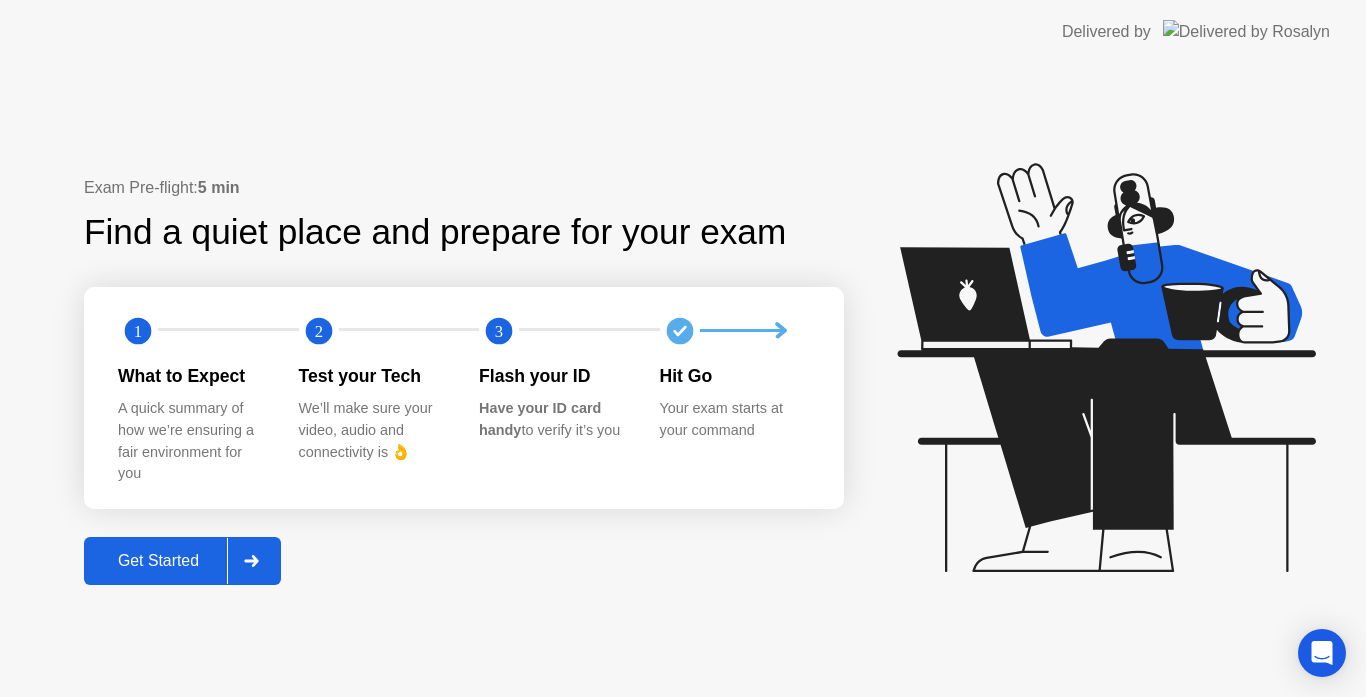 click 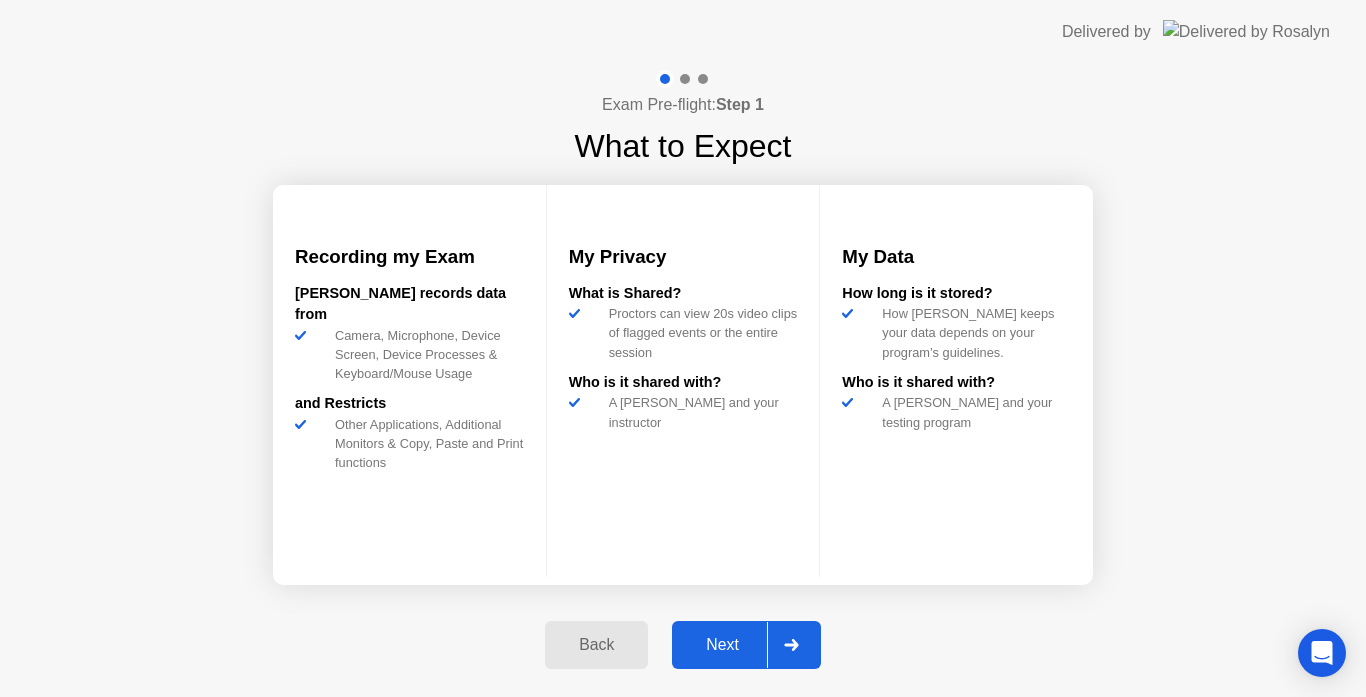 click 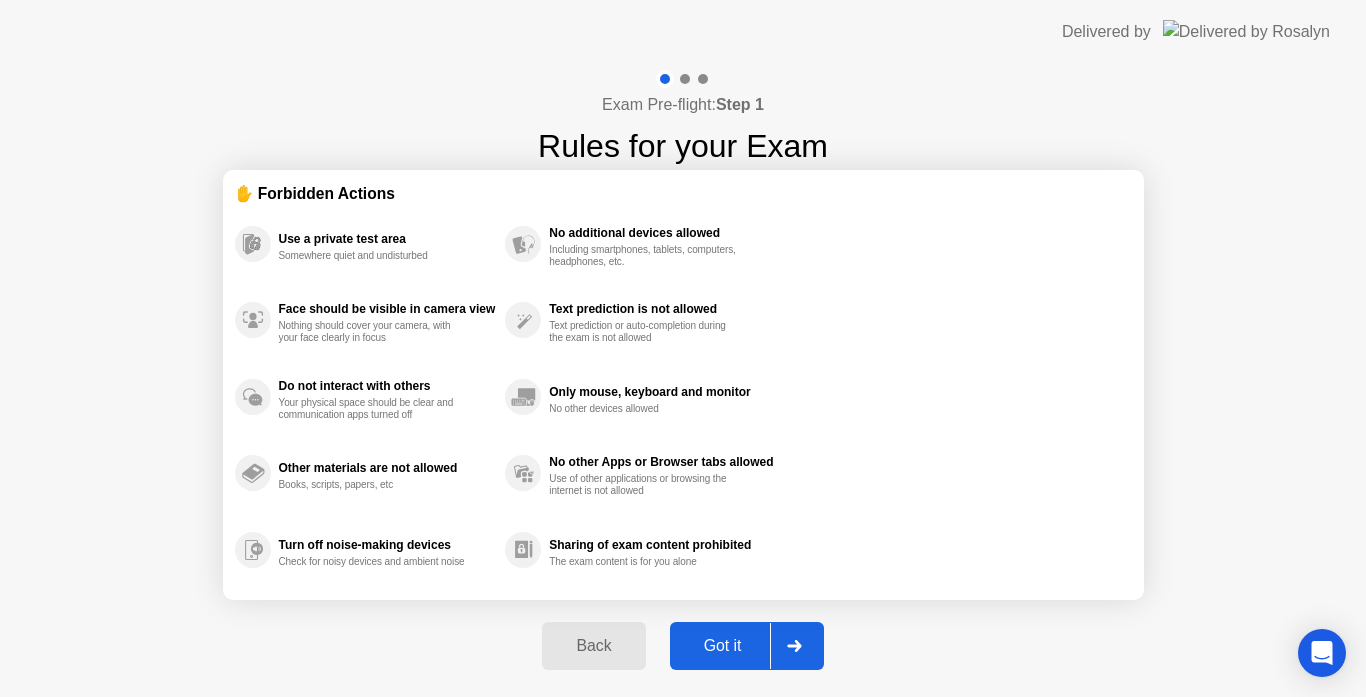 click 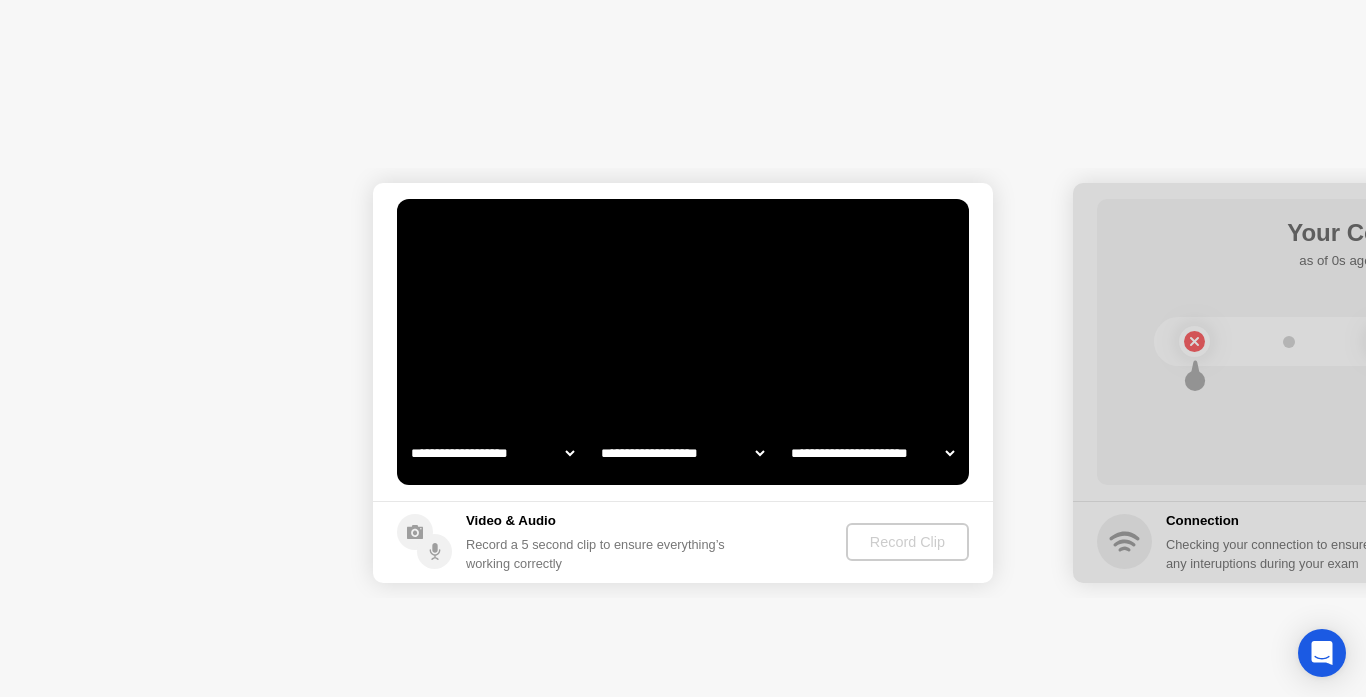 select on "**********" 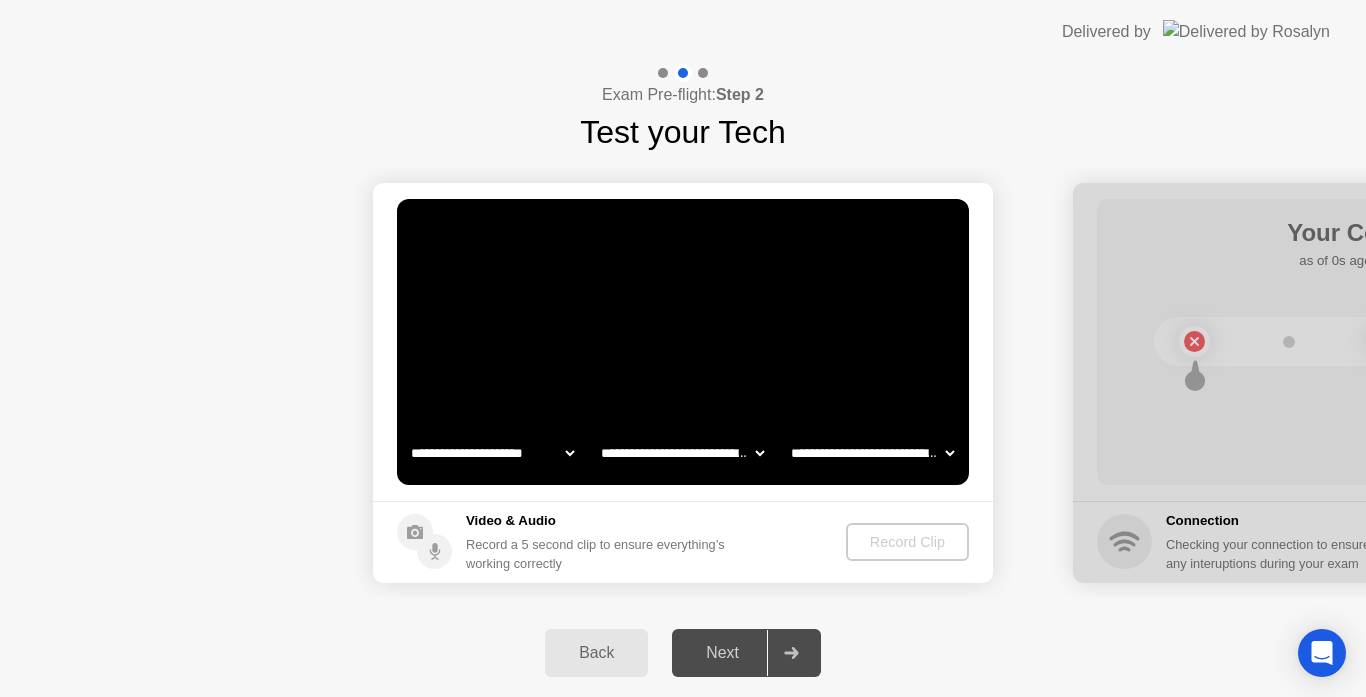 click on "Record Clip" 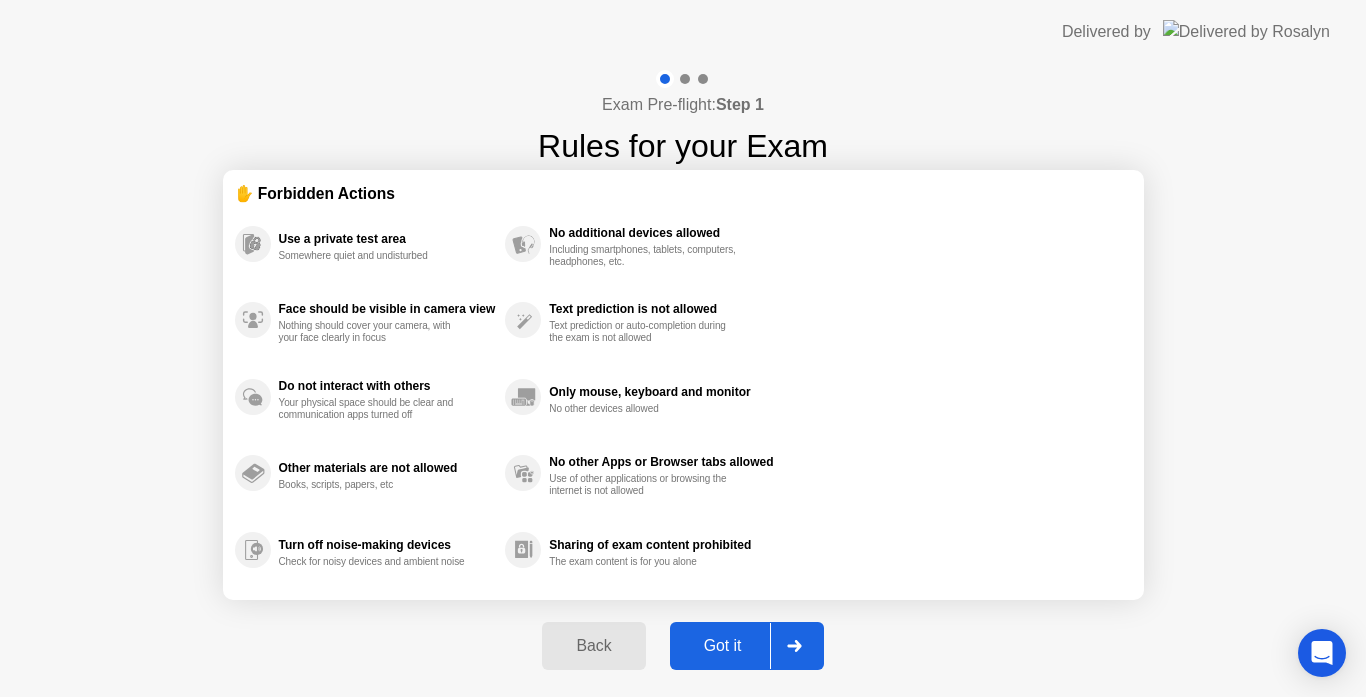 click on "Got it" 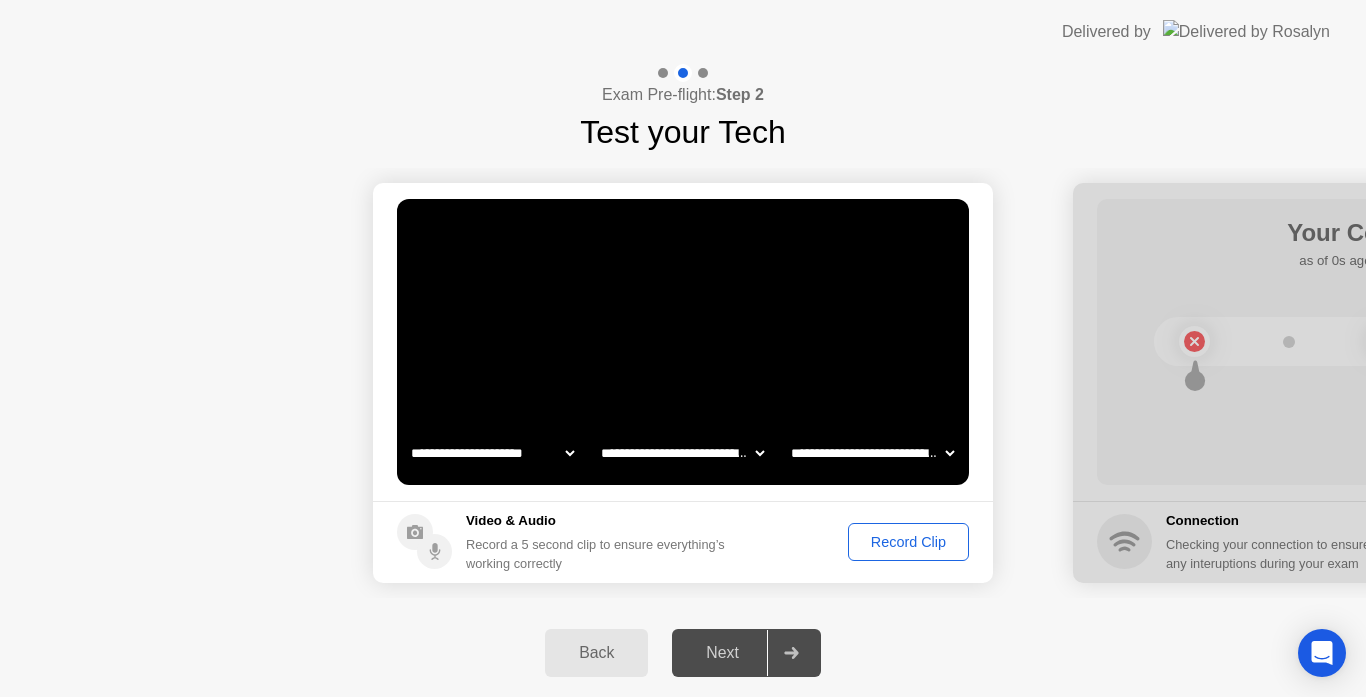 click on "Next" 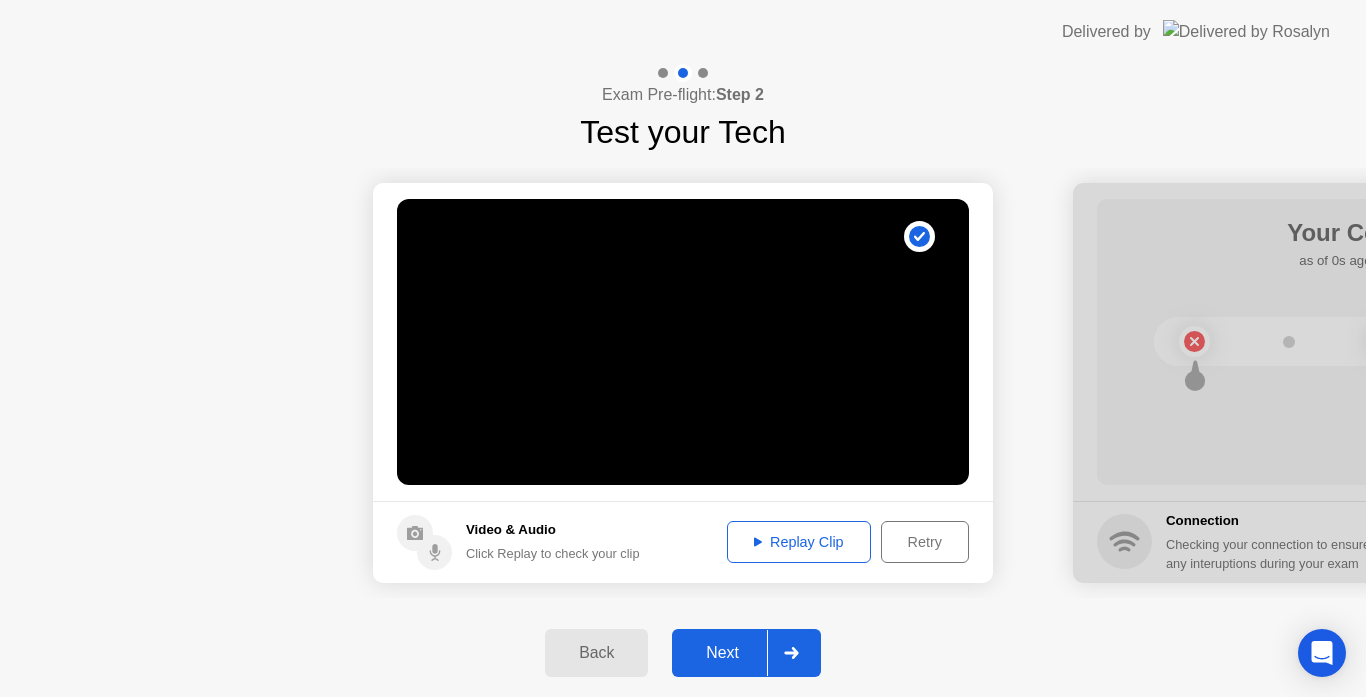 click 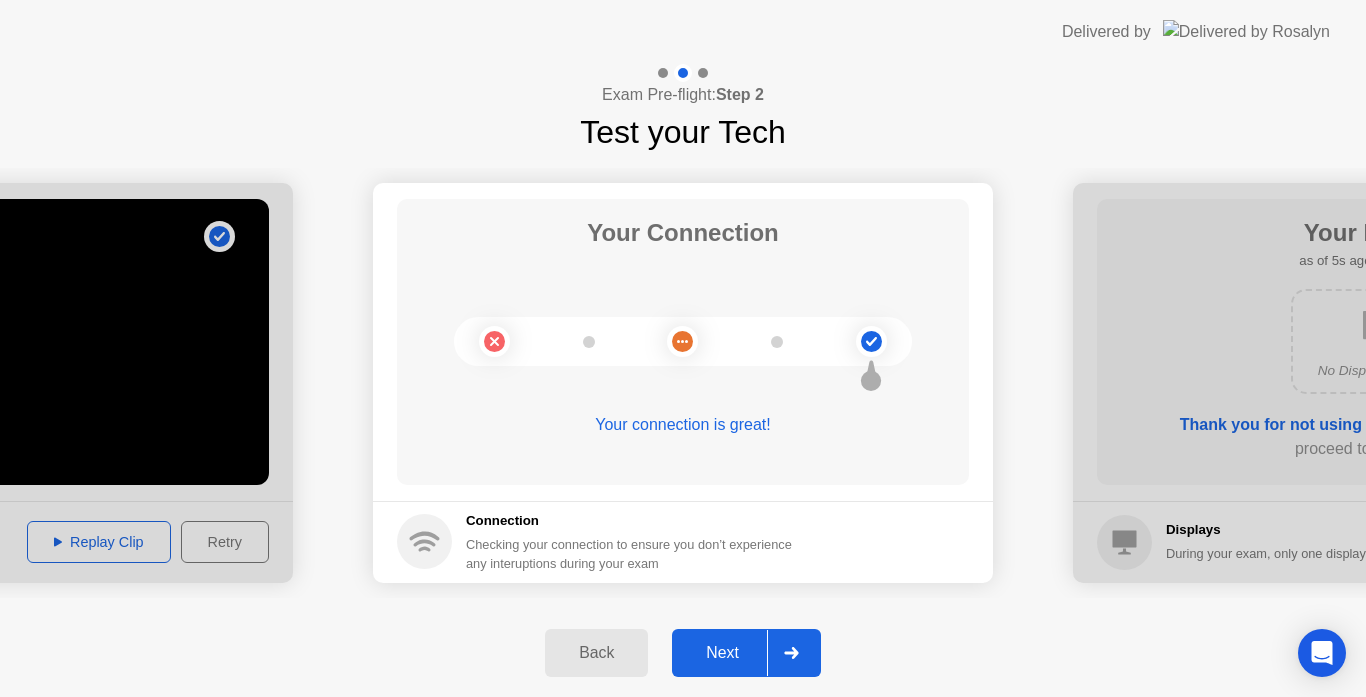 click 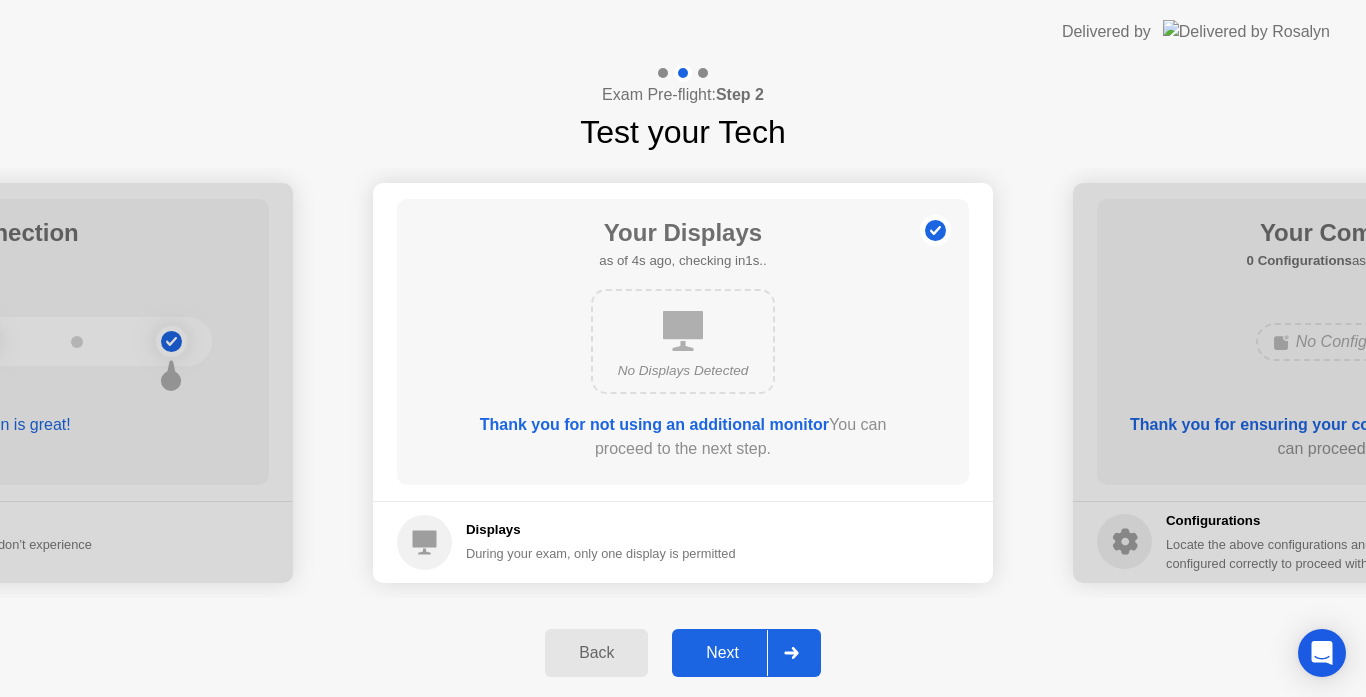 click 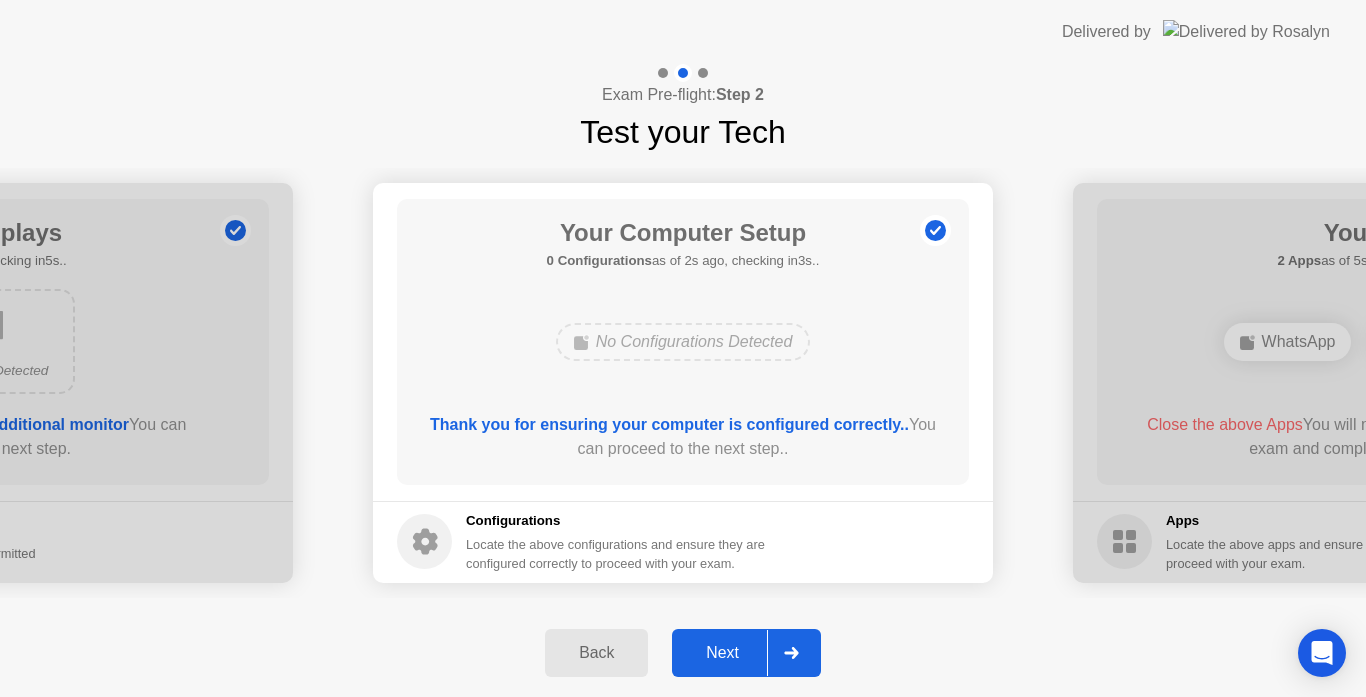 click 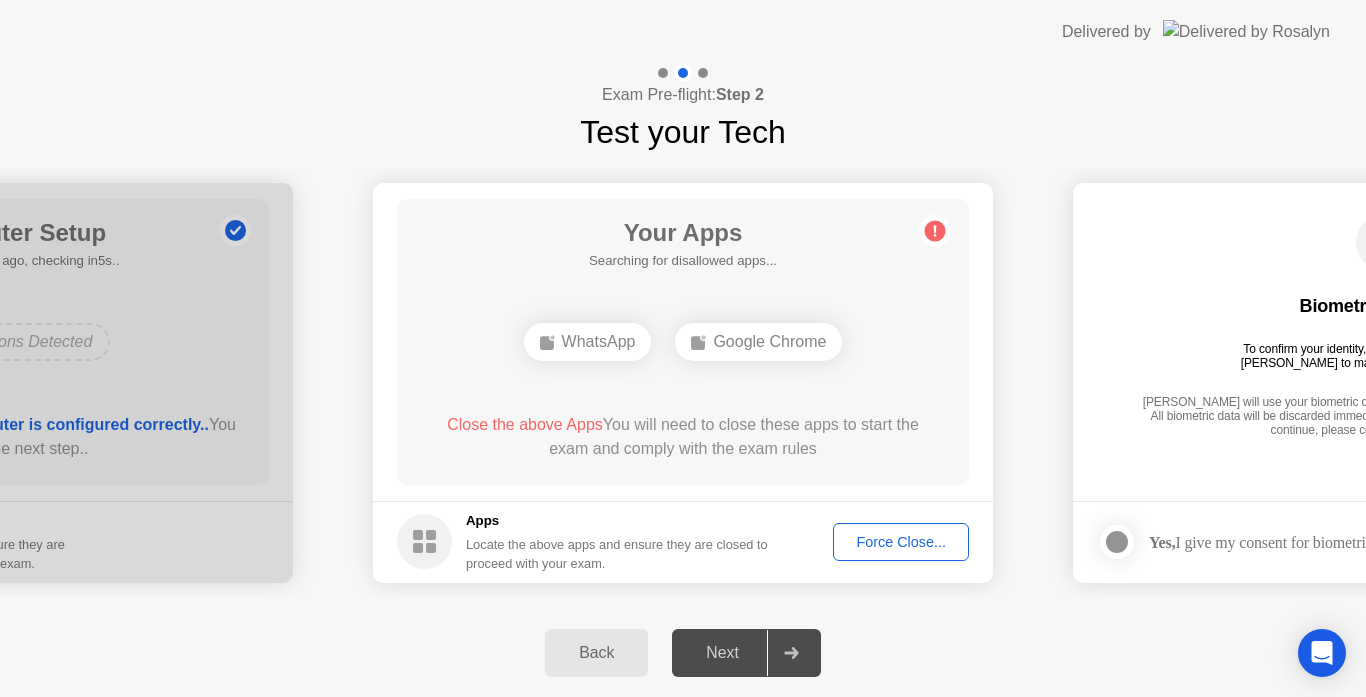 click on "Force Close..." 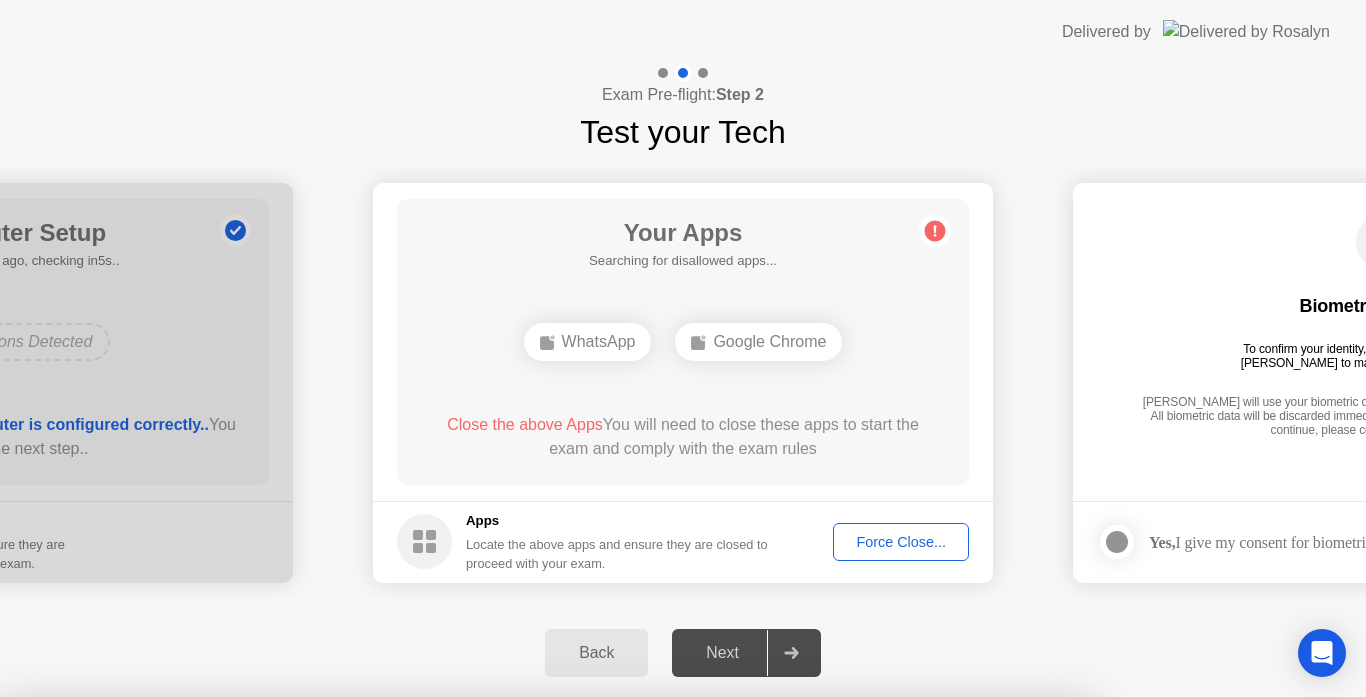 click on "Confirm" at bounding box center (613, 973) 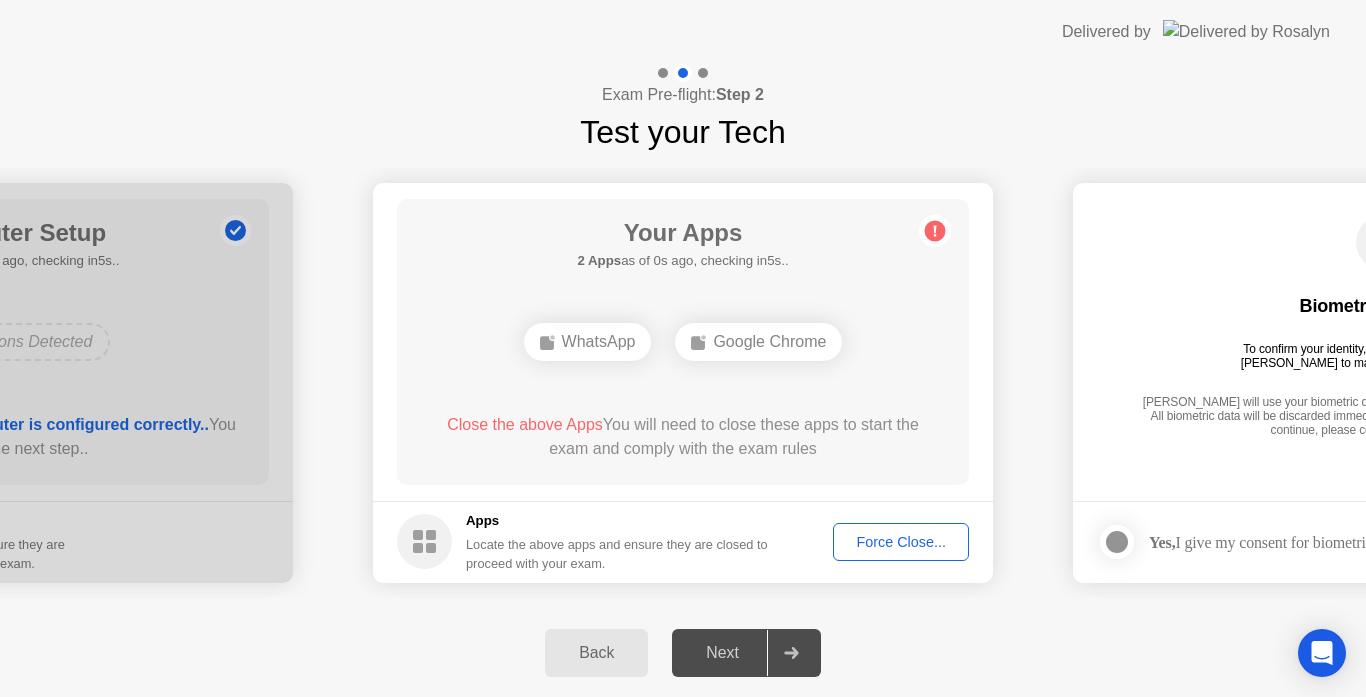 click on "Force Close..." 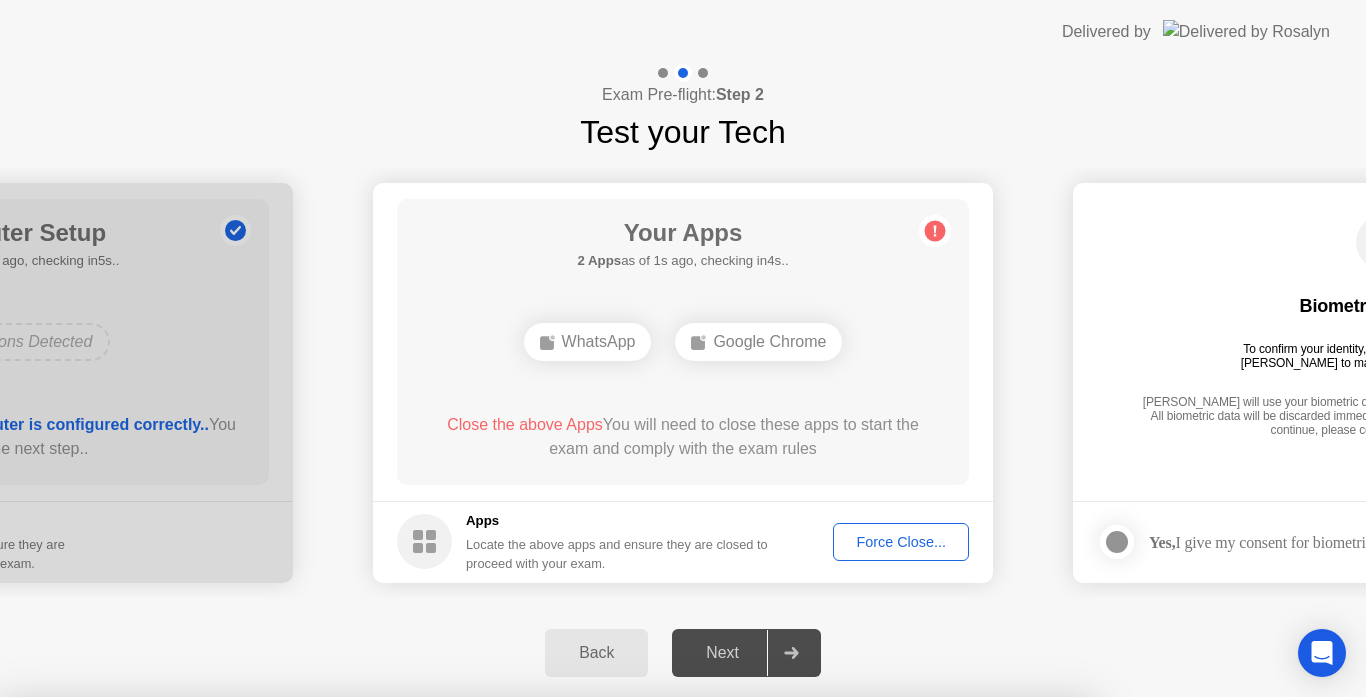 click on "Confirm" at bounding box center (613, 973) 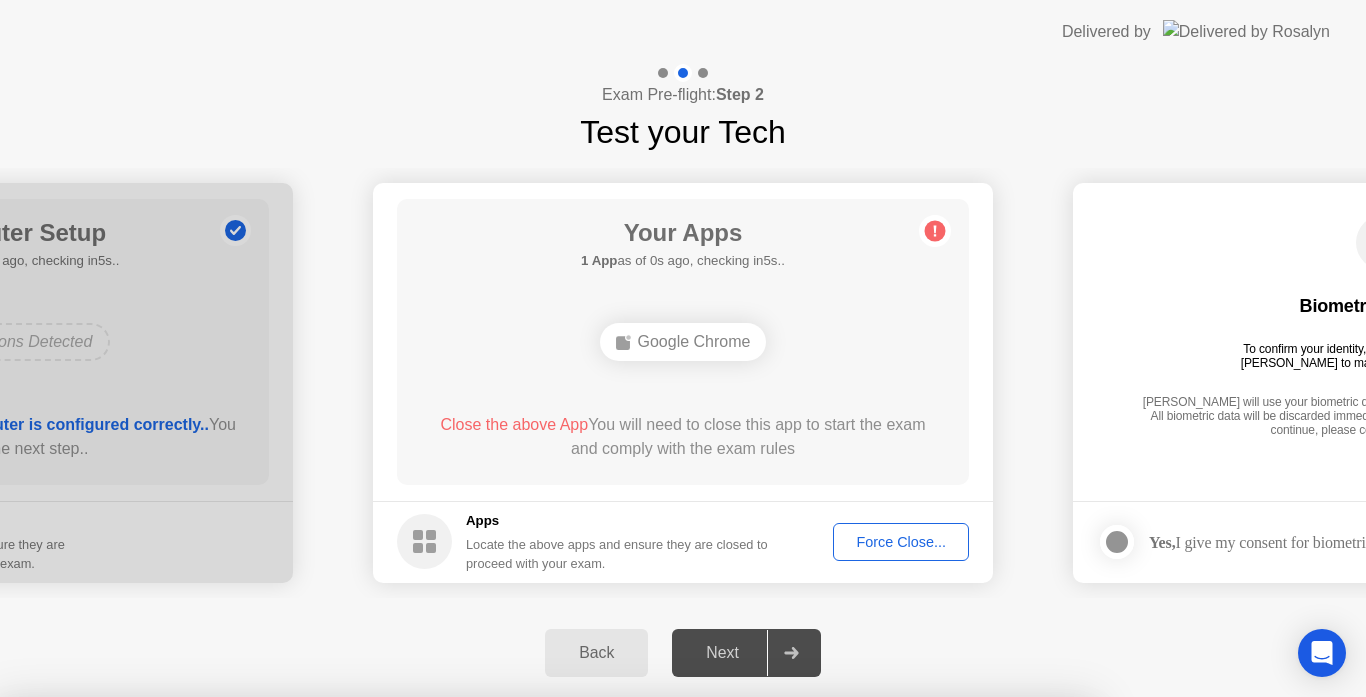 click on "Close" at bounding box center (465, 935) 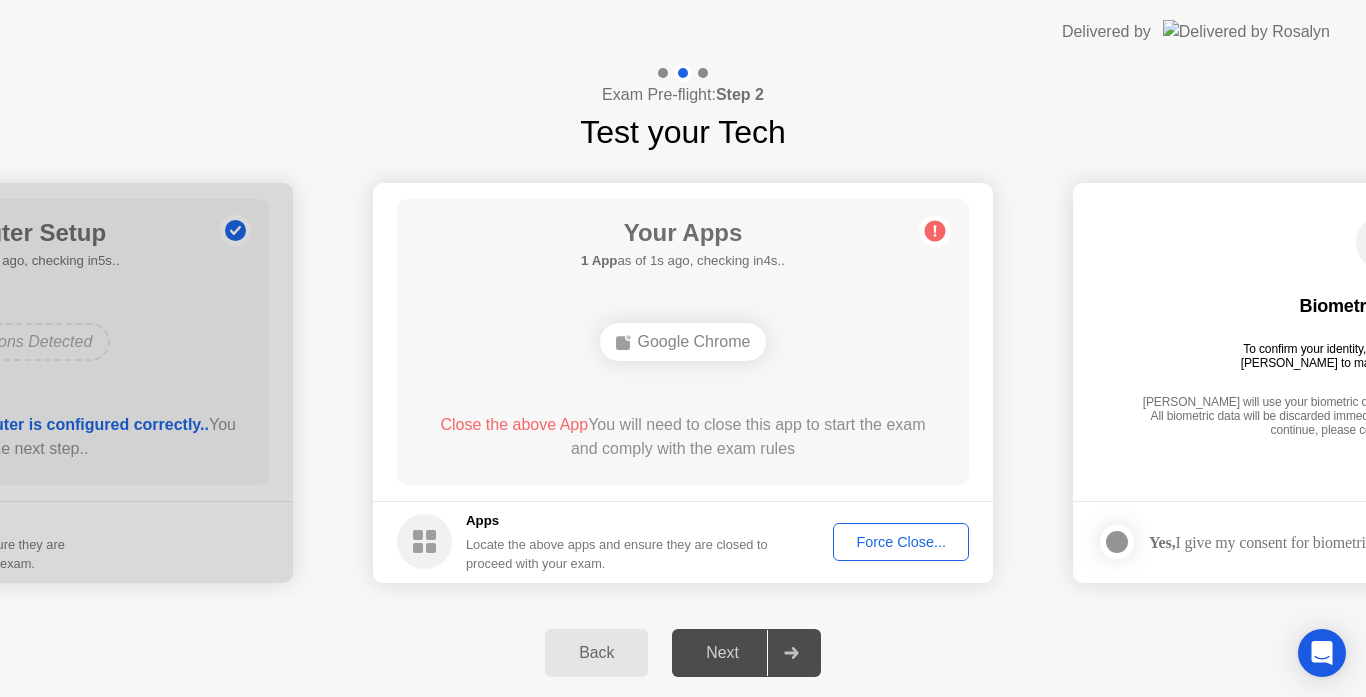 click on "Force Close..." 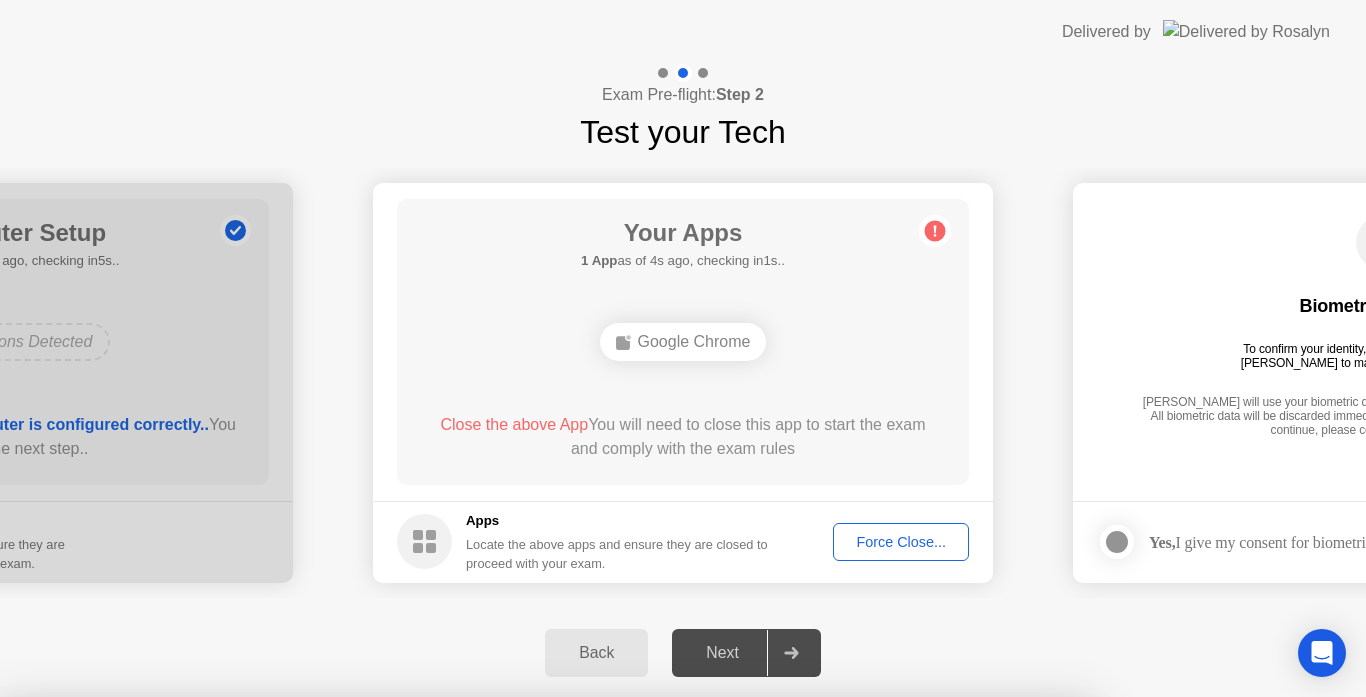 click on "Confirm" at bounding box center [613, 973] 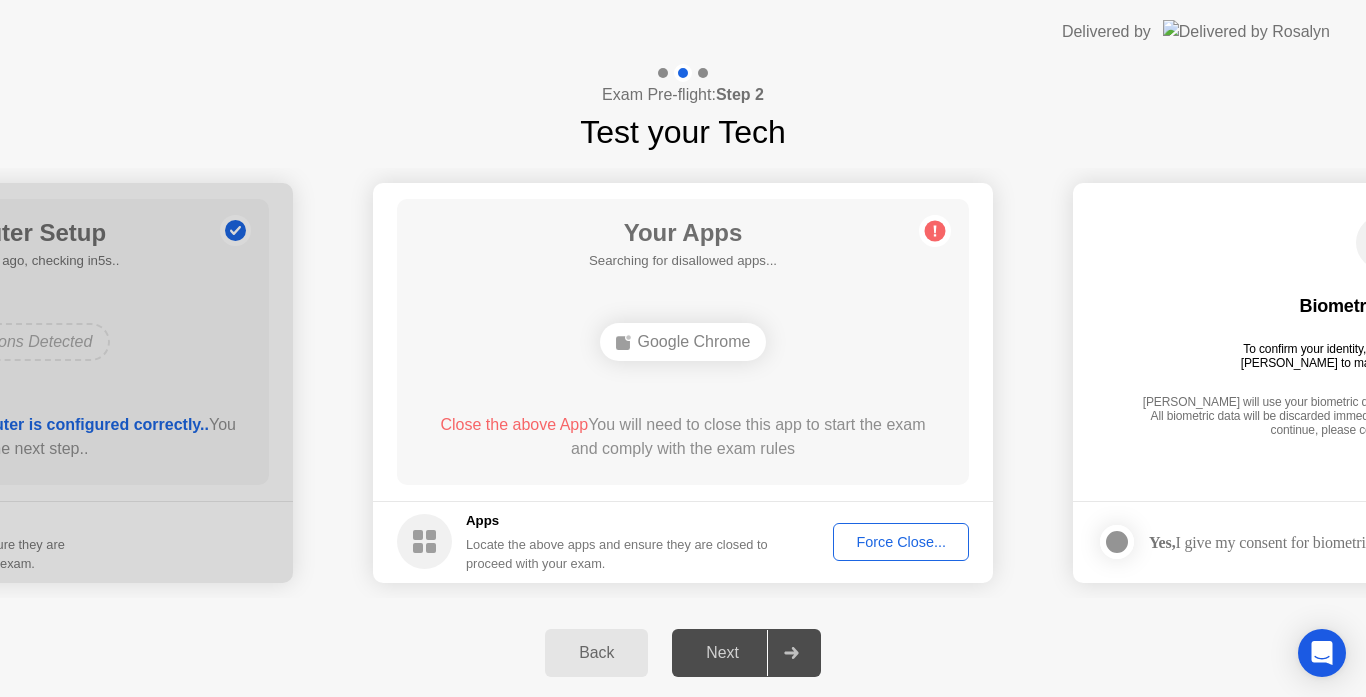 click on "Force Close..." 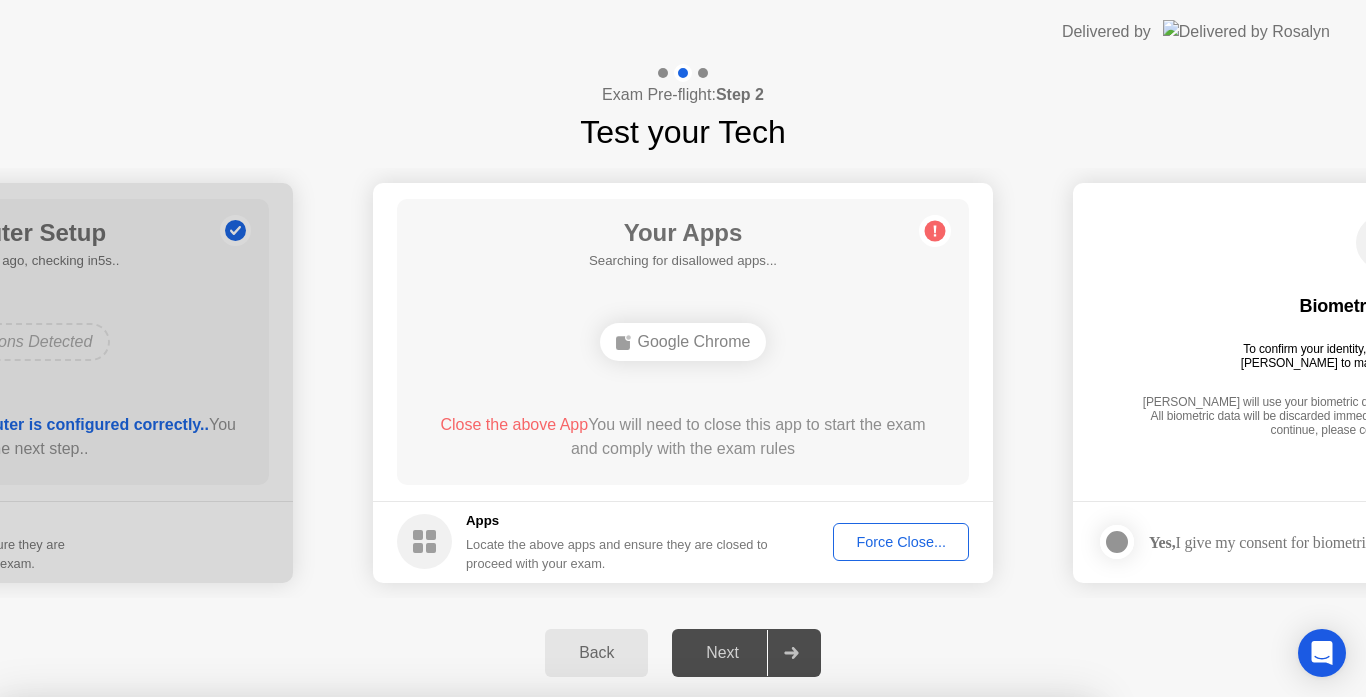 click on "Confirm" at bounding box center (613, 973) 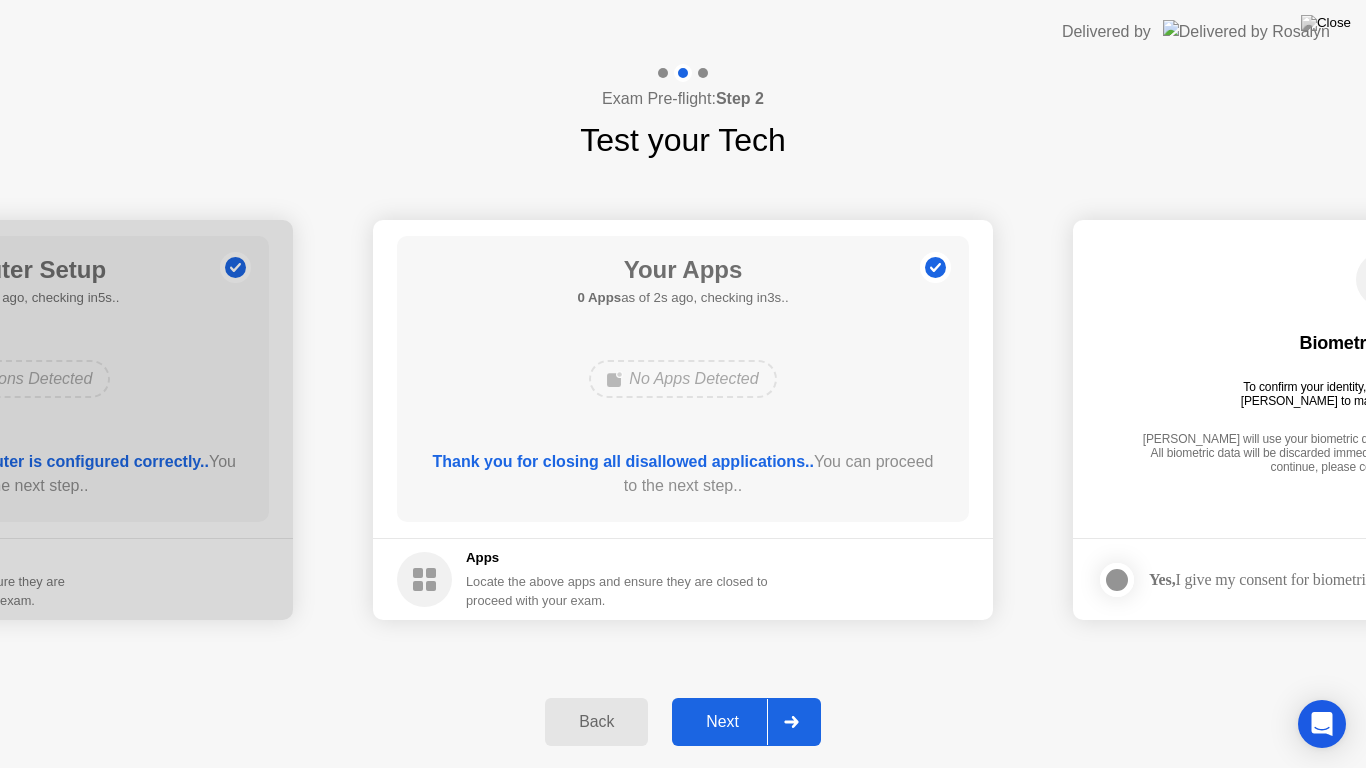 click 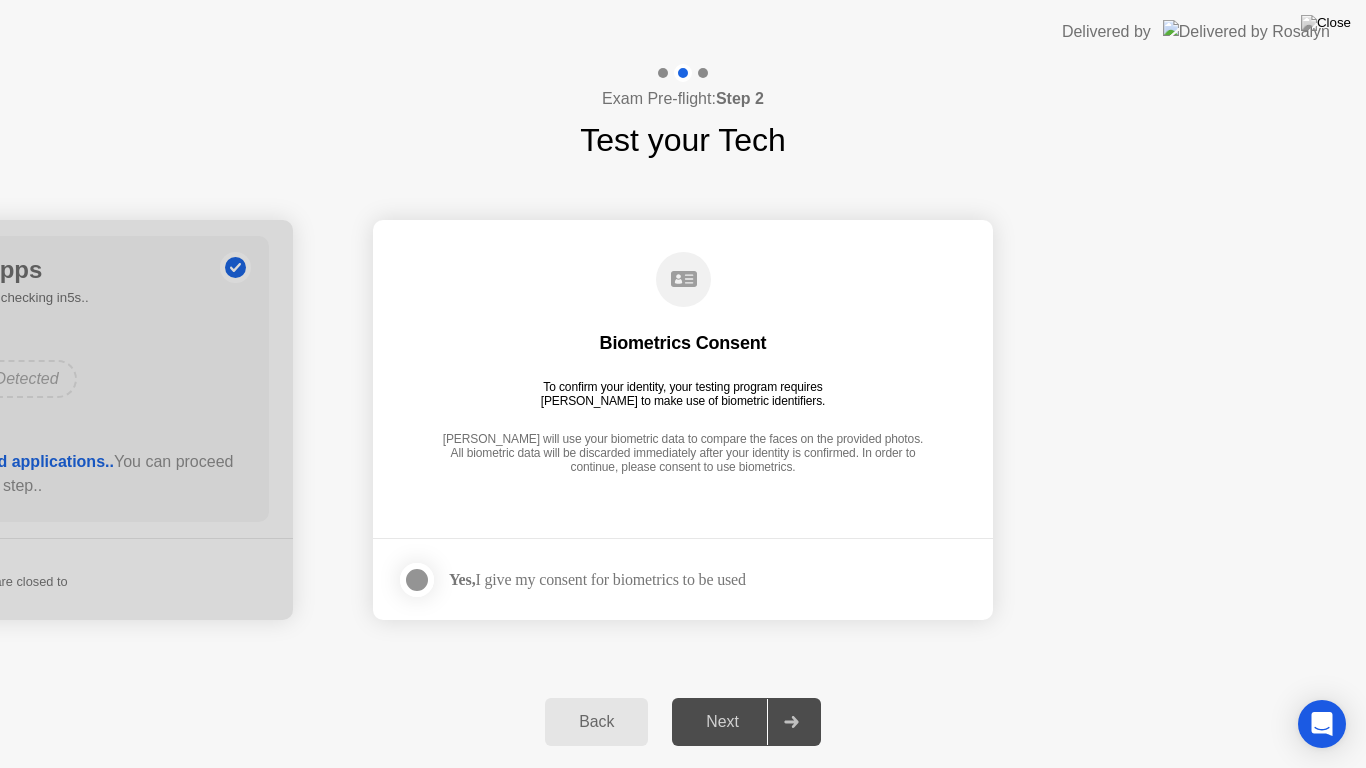 click 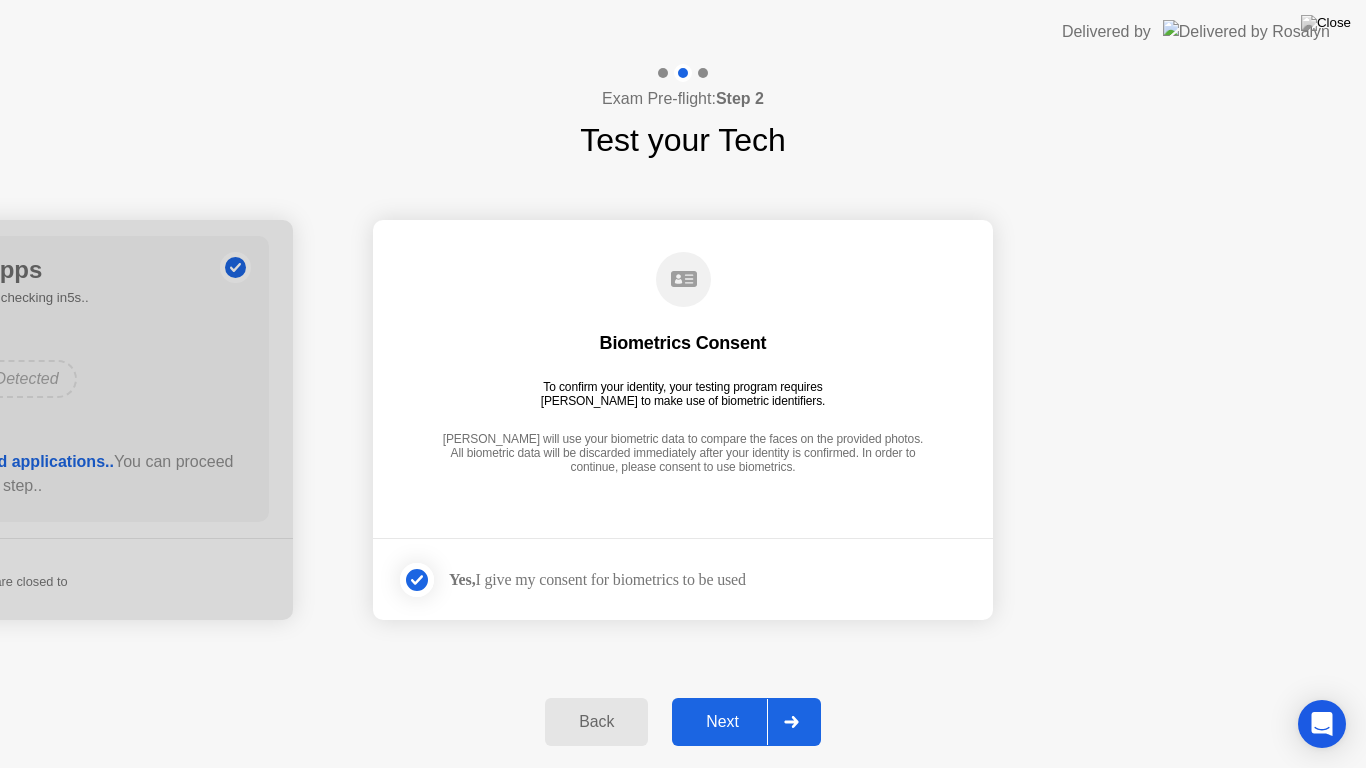 click 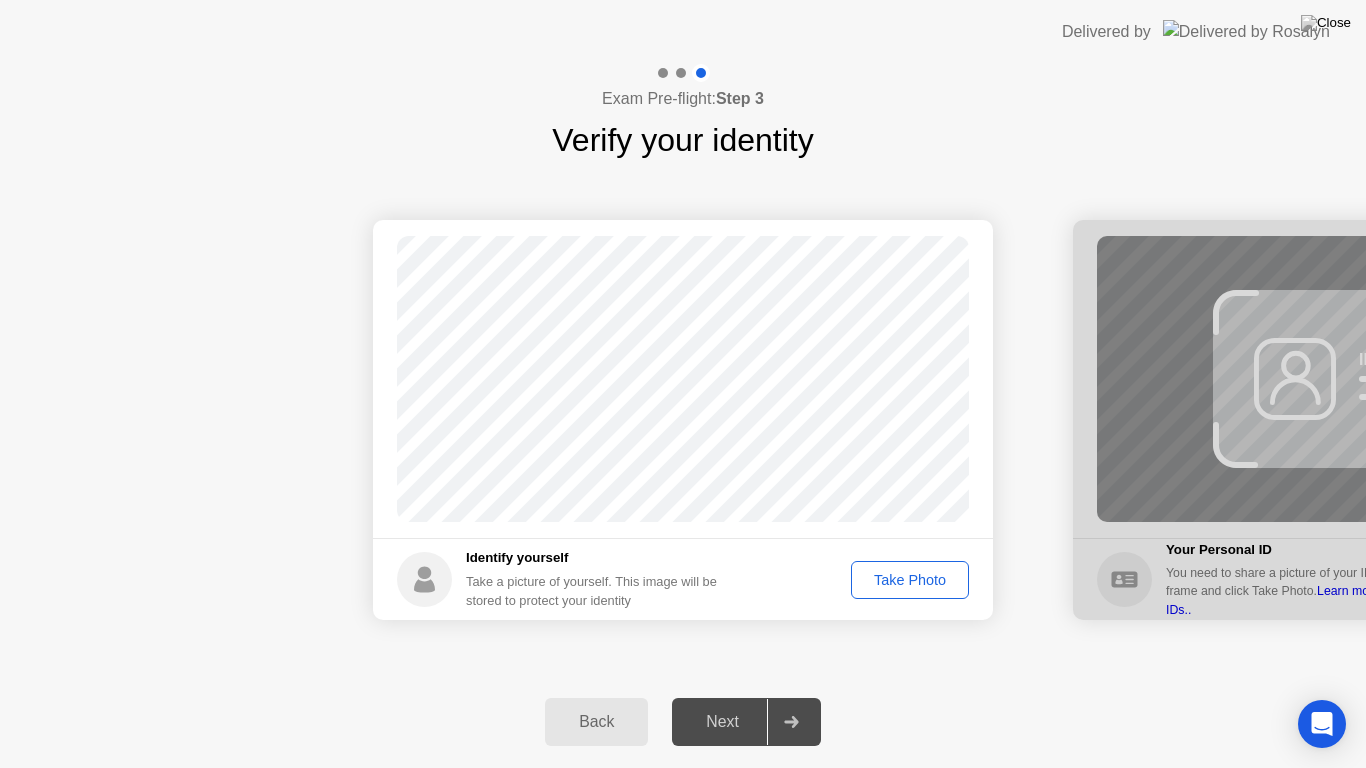 click on "Take Photo" 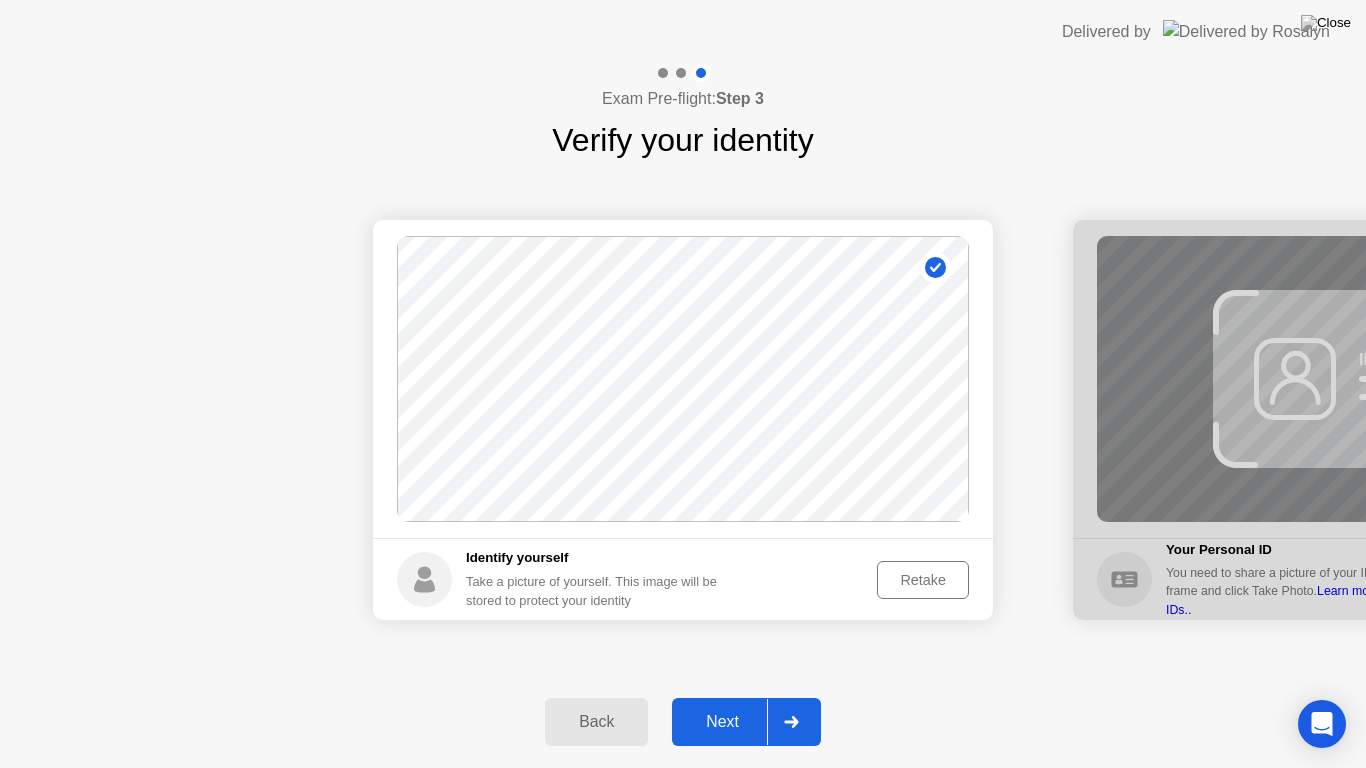 click 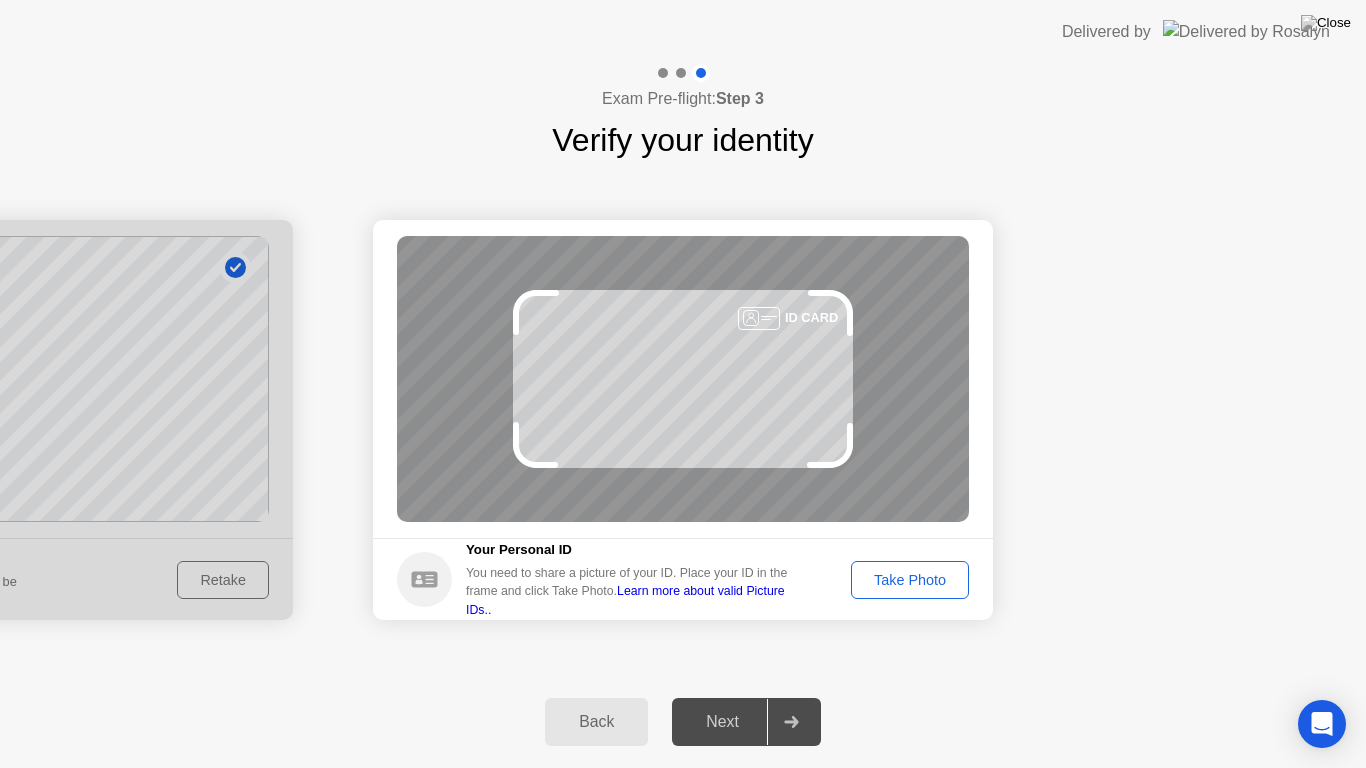 click on "Take Photo" 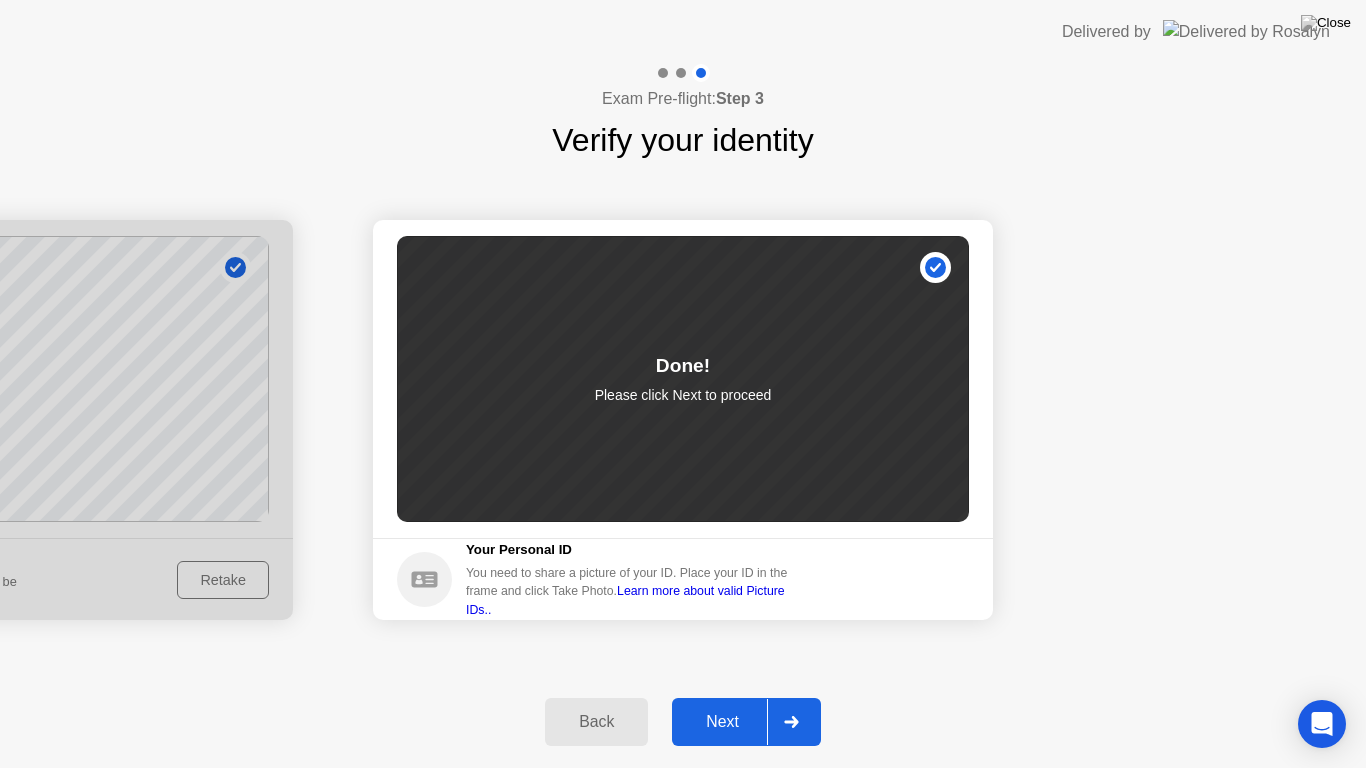 click on "Next" 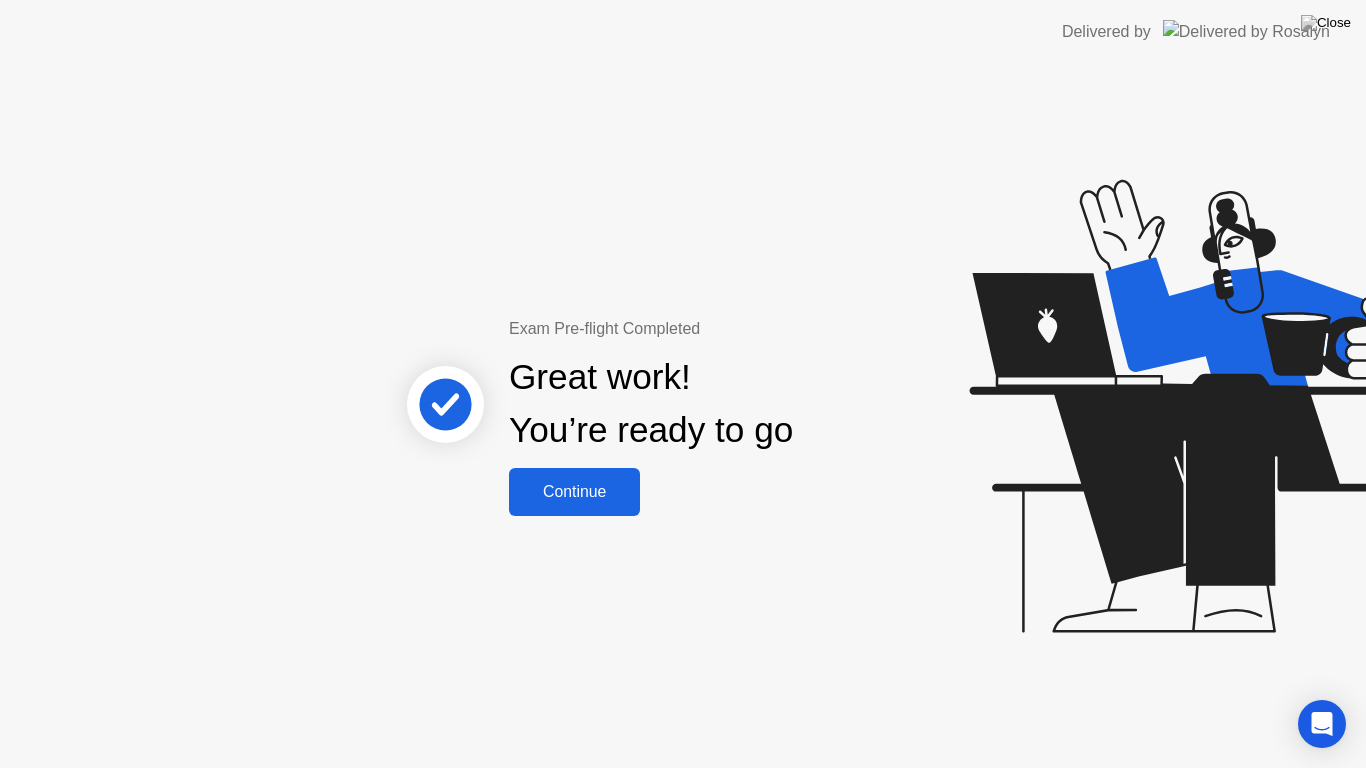 click on "Continue" 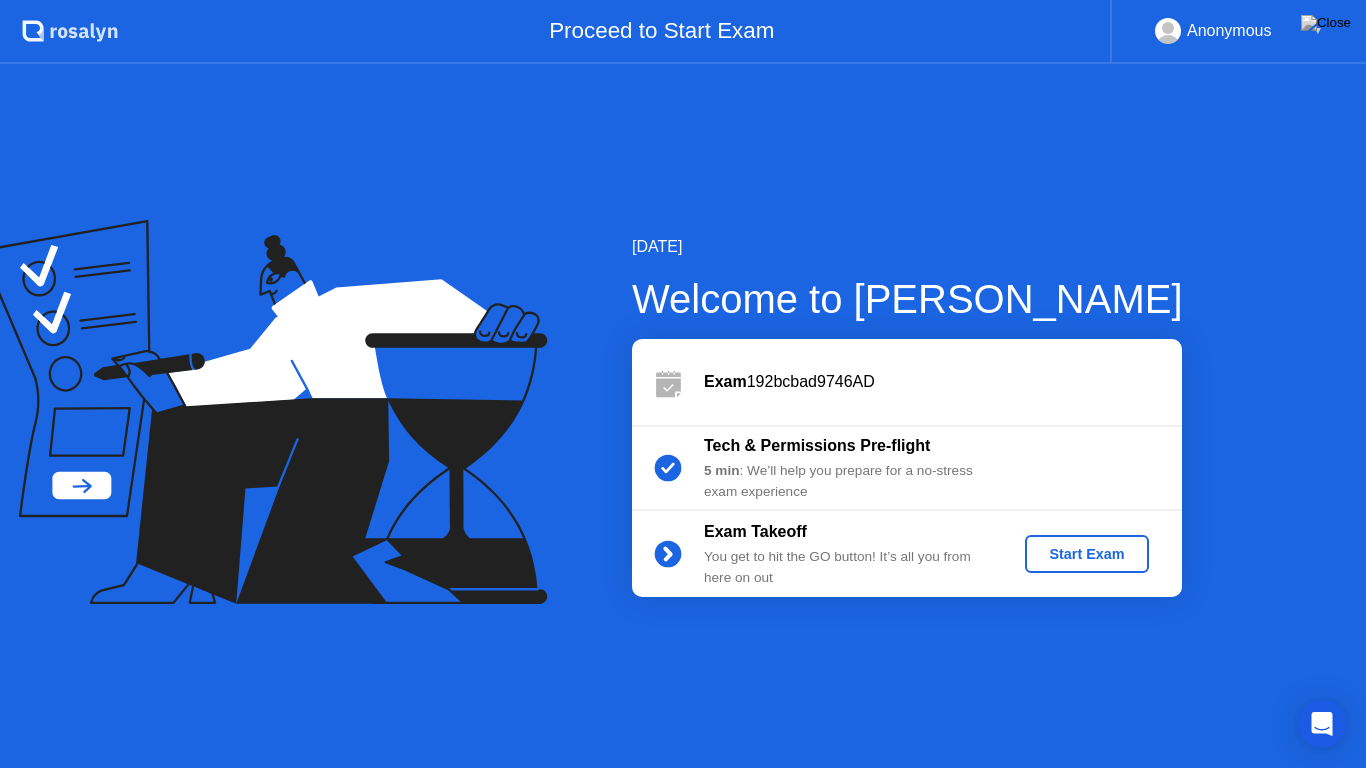 click on "Start Exam" 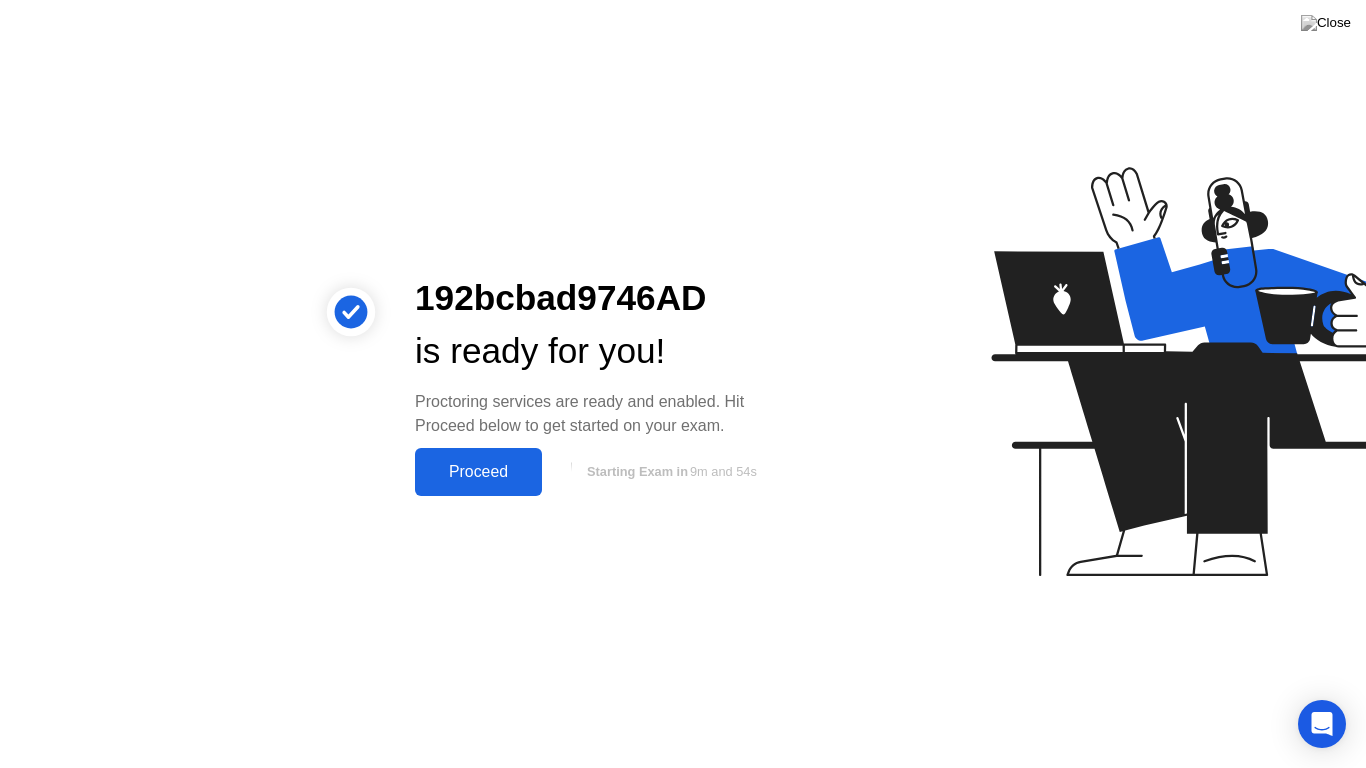 click on "Proceed" 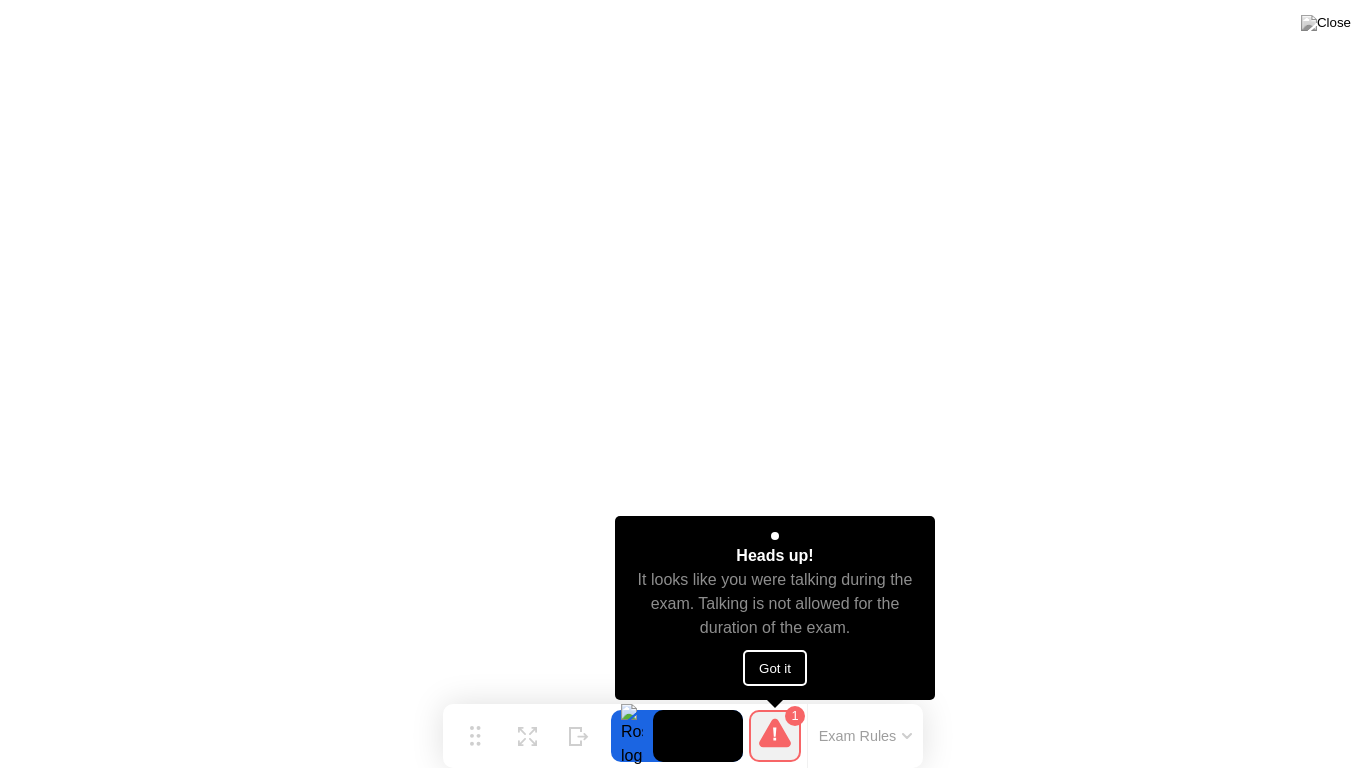 click on "Got it" 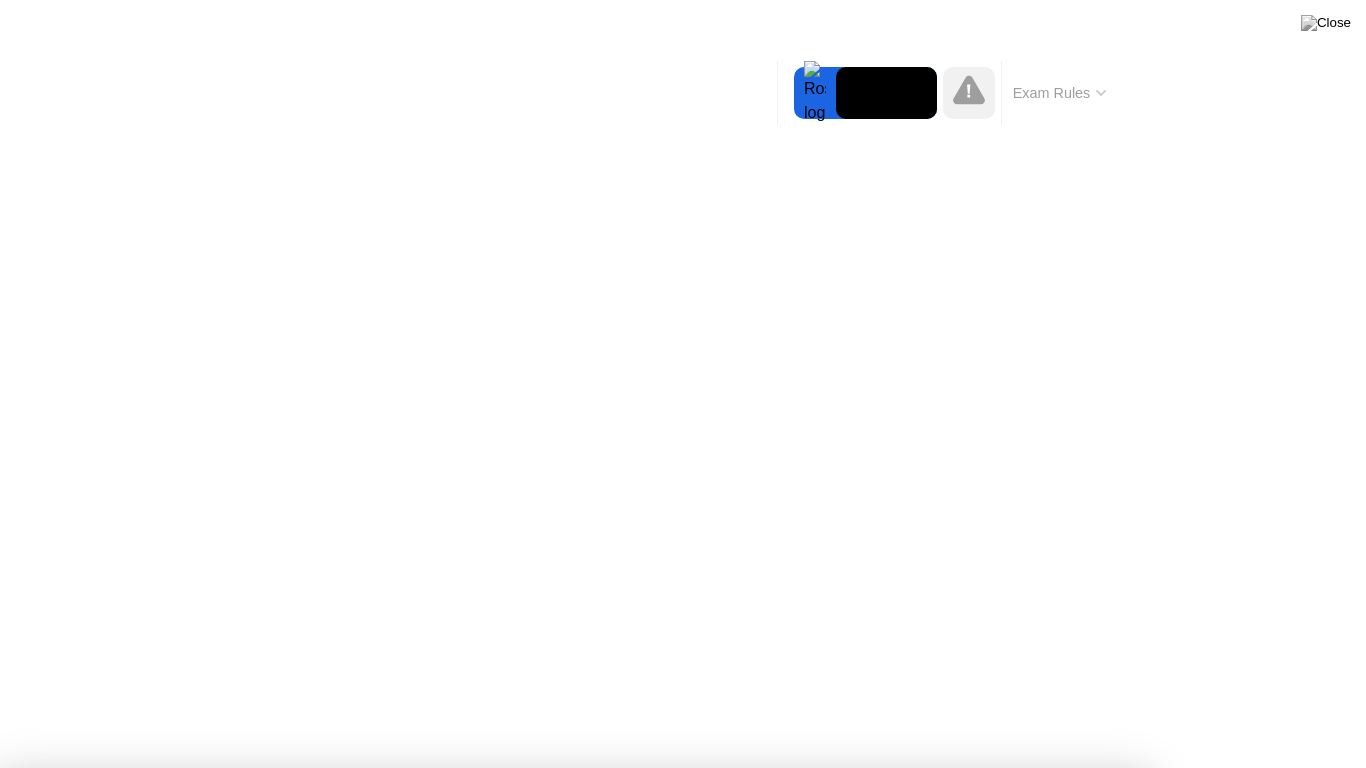 click on "Got it!" at bounding box center [672, 1326] 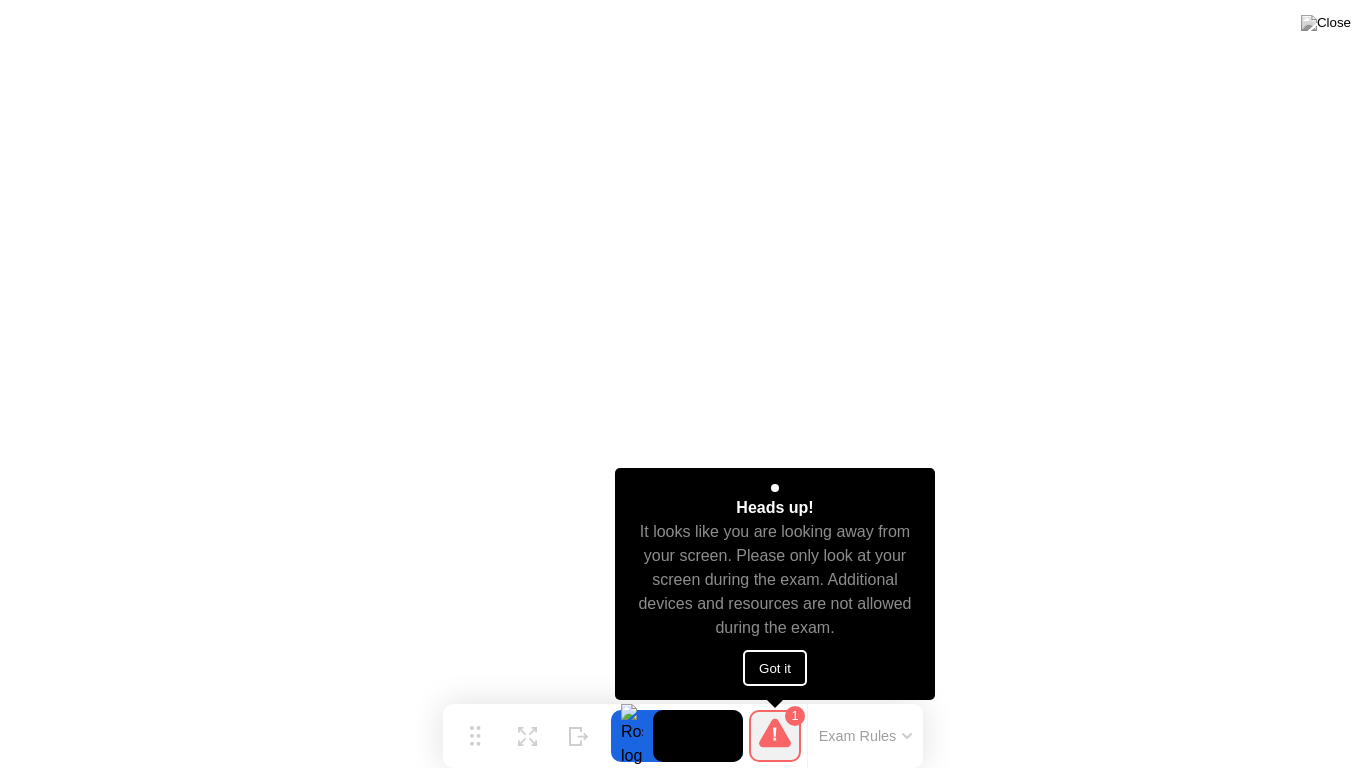 click on "Got it" 